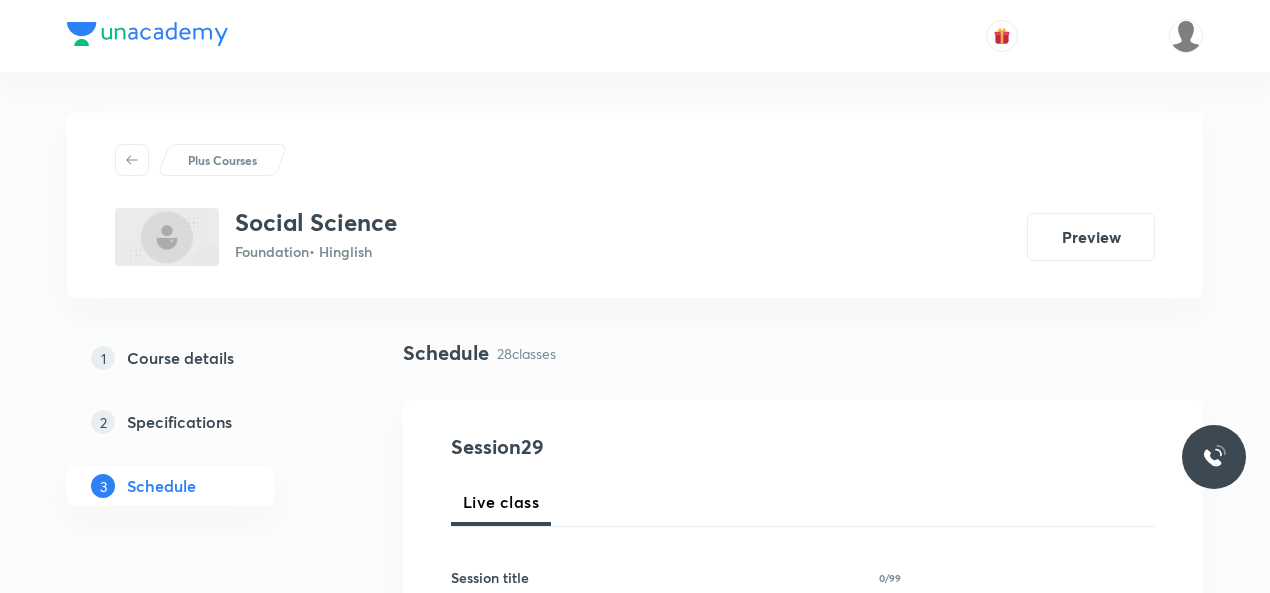 scroll, scrollTop: 4348, scrollLeft: 0, axis: vertical 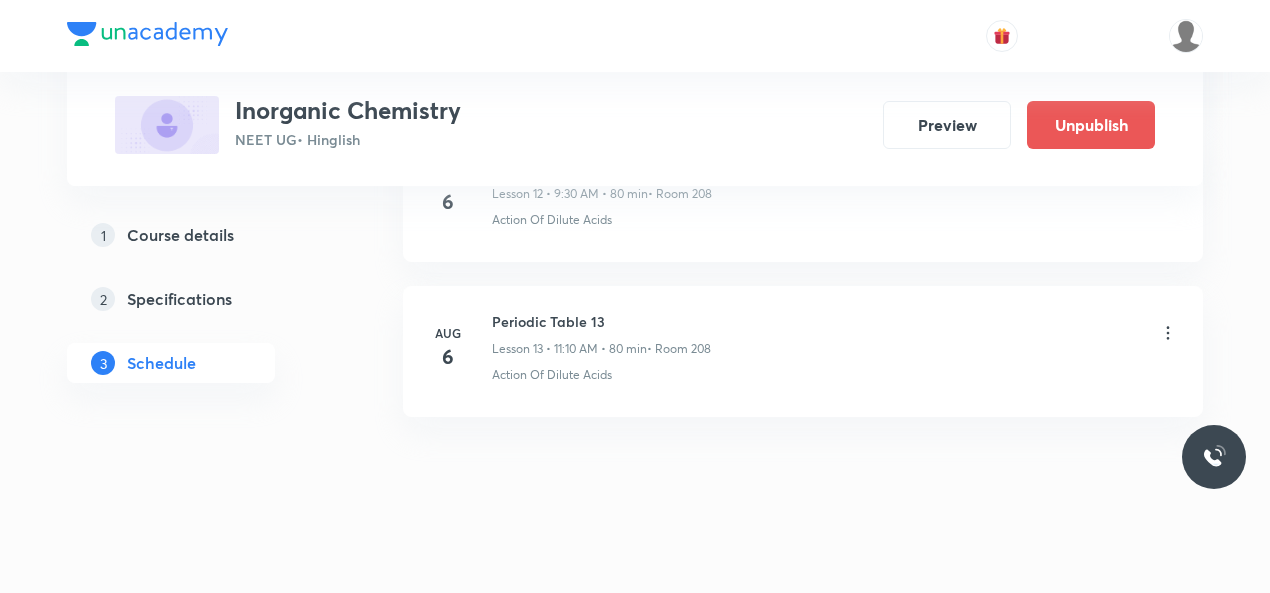 click 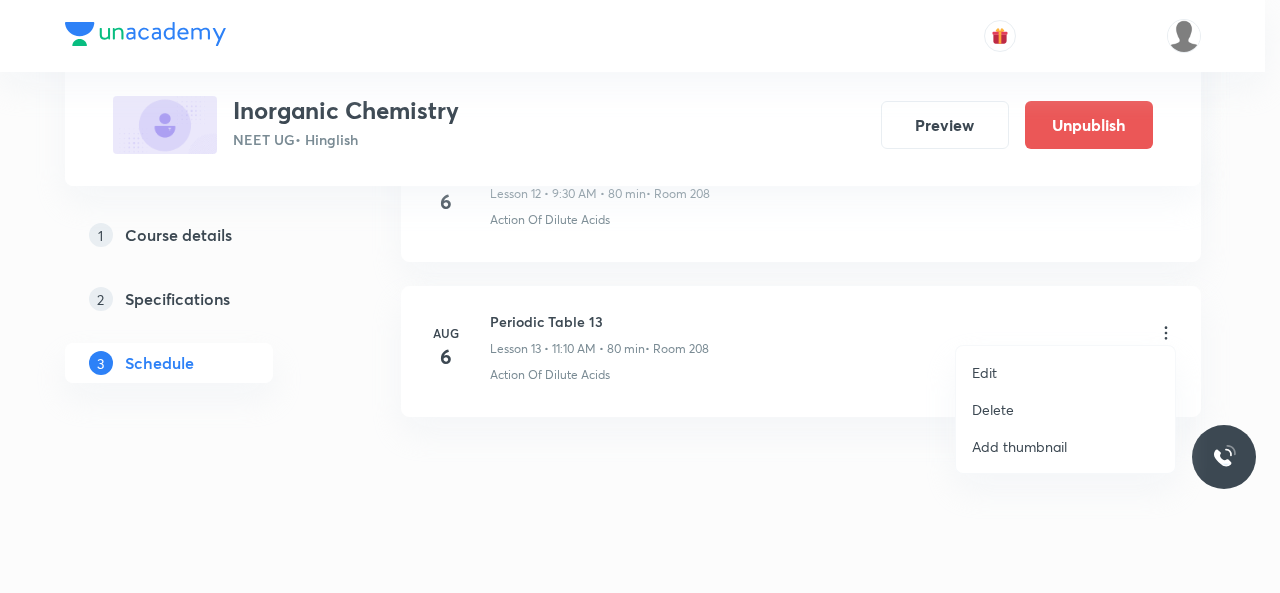 click on "Edit" at bounding box center (1065, 372) 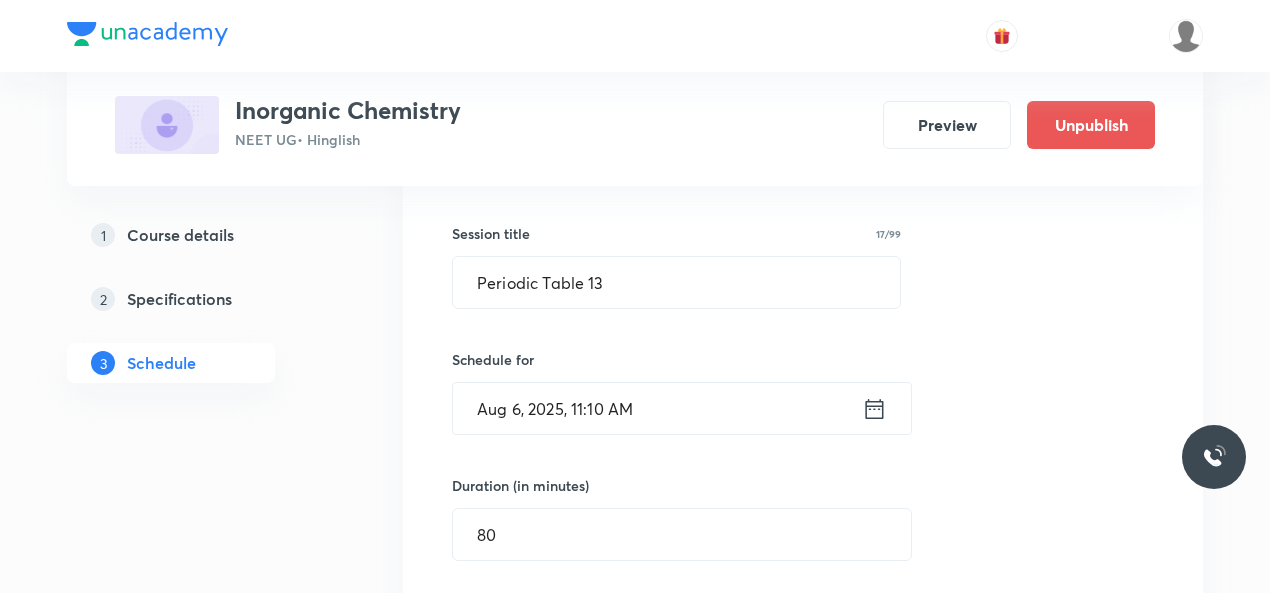 scroll, scrollTop: 2200, scrollLeft: 0, axis: vertical 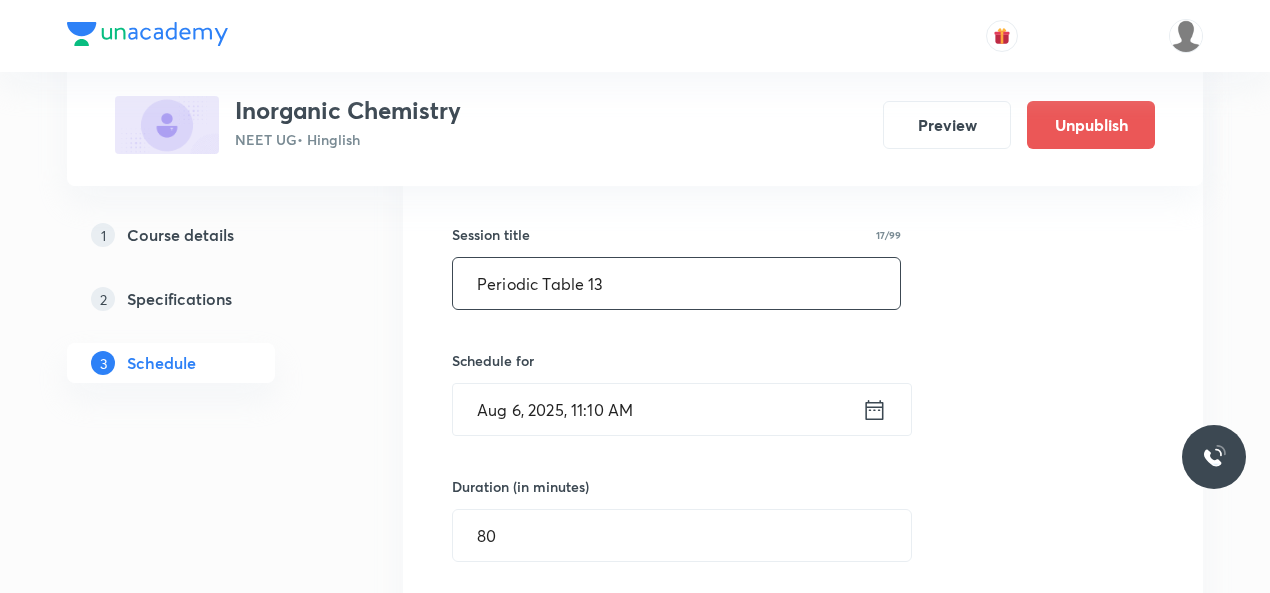 click on "Periodic Table 13" at bounding box center [676, 283] 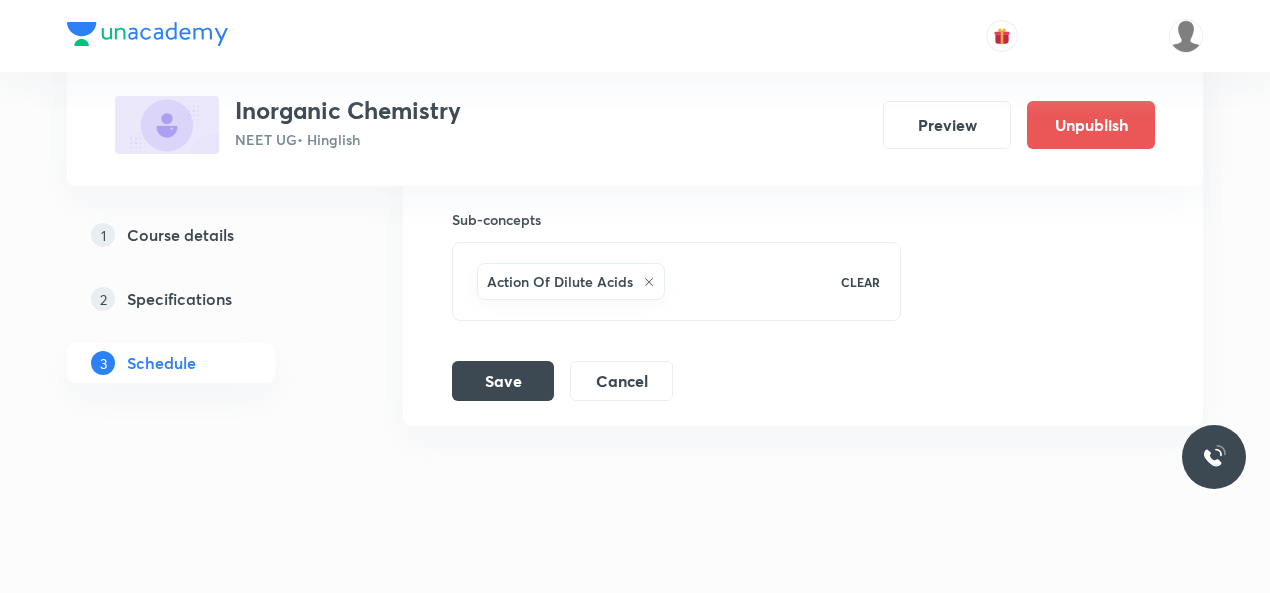 scroll, scrollTop: 2862, scrollLeft: 0, axis: vertical 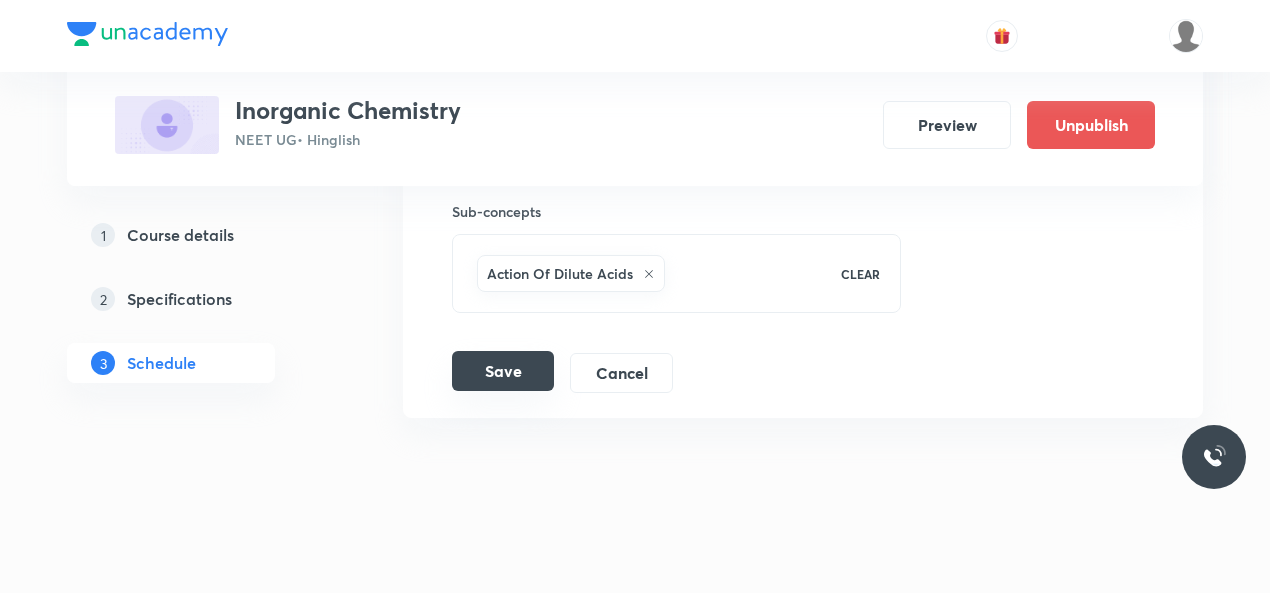 type on "Chemical bonding 2" 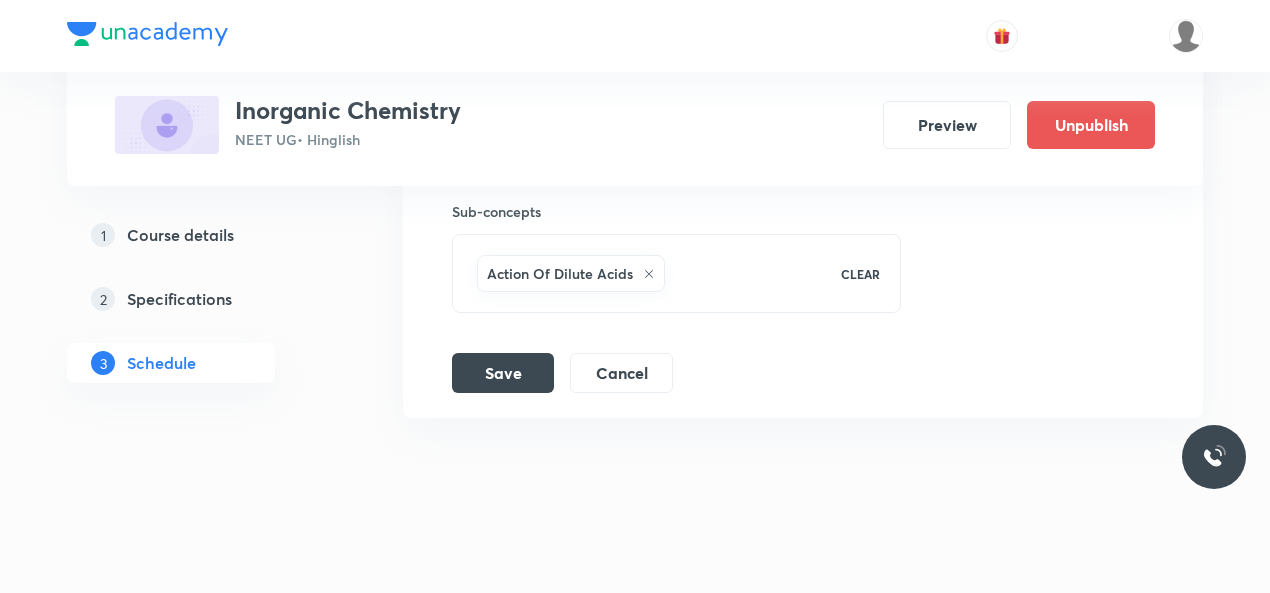 click on "Save" at bounding box center (503, 373) 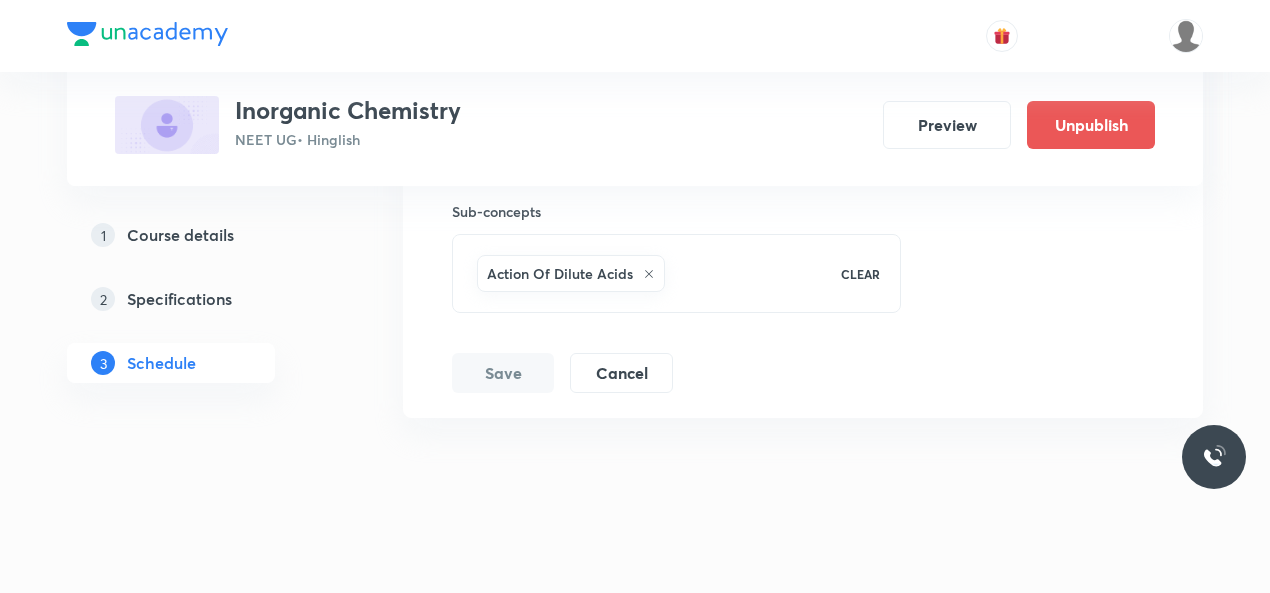 scroll, scrollTop: 2097, scrollLeft: 0, axis: vertical 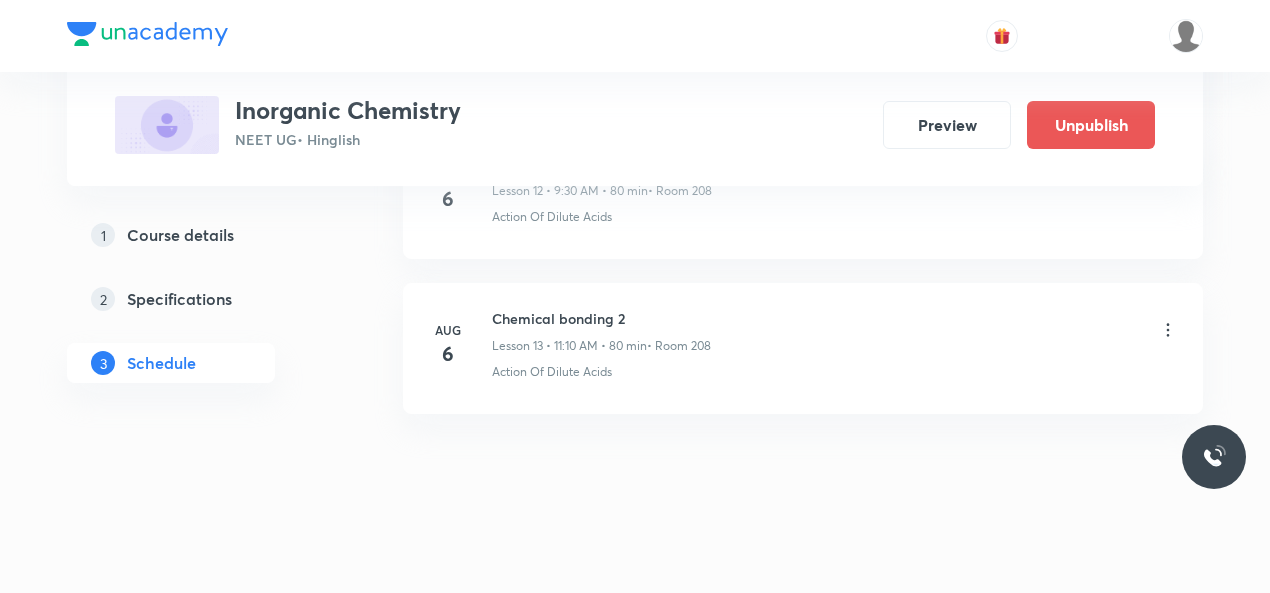 drag, startPoint x: 1148, startPoint y: 1, endPoint x: 805, endPoint y: 89, distance: 354.10873 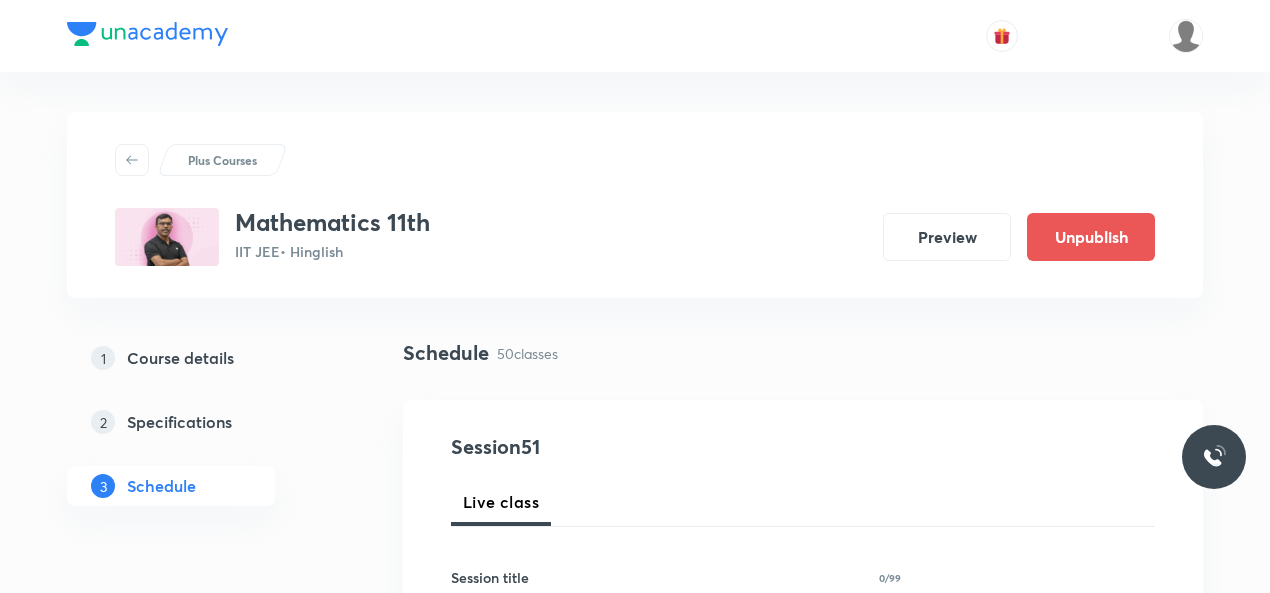 scroll, scrollTop: 8851, scrollLeft: 0, axis: vertical 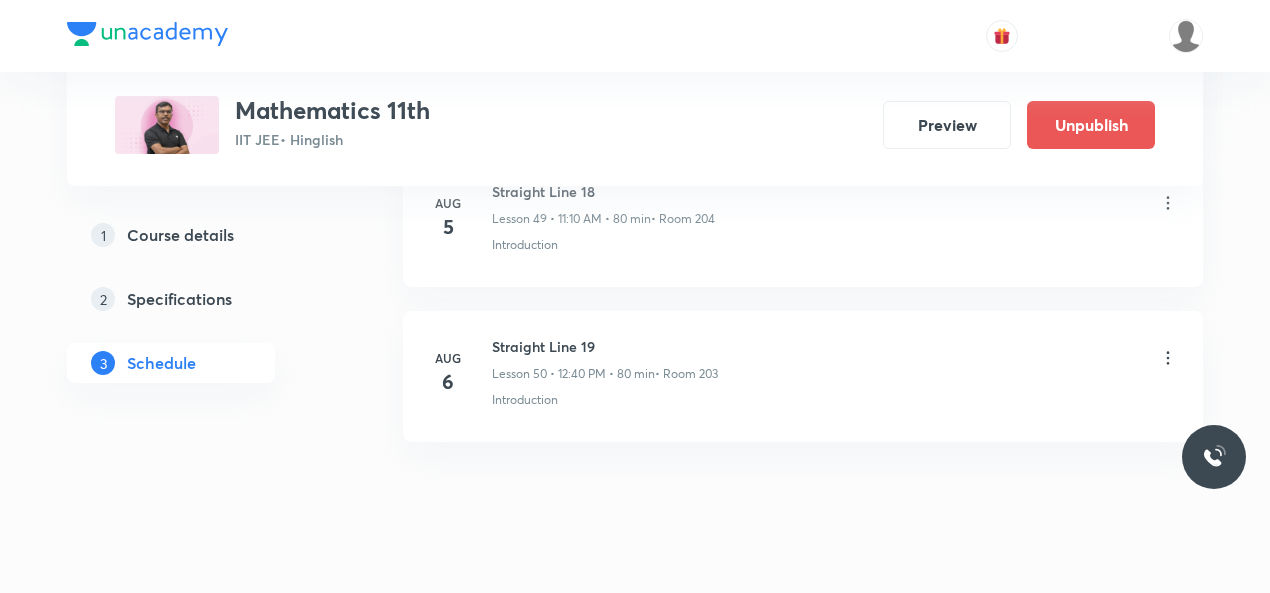 click 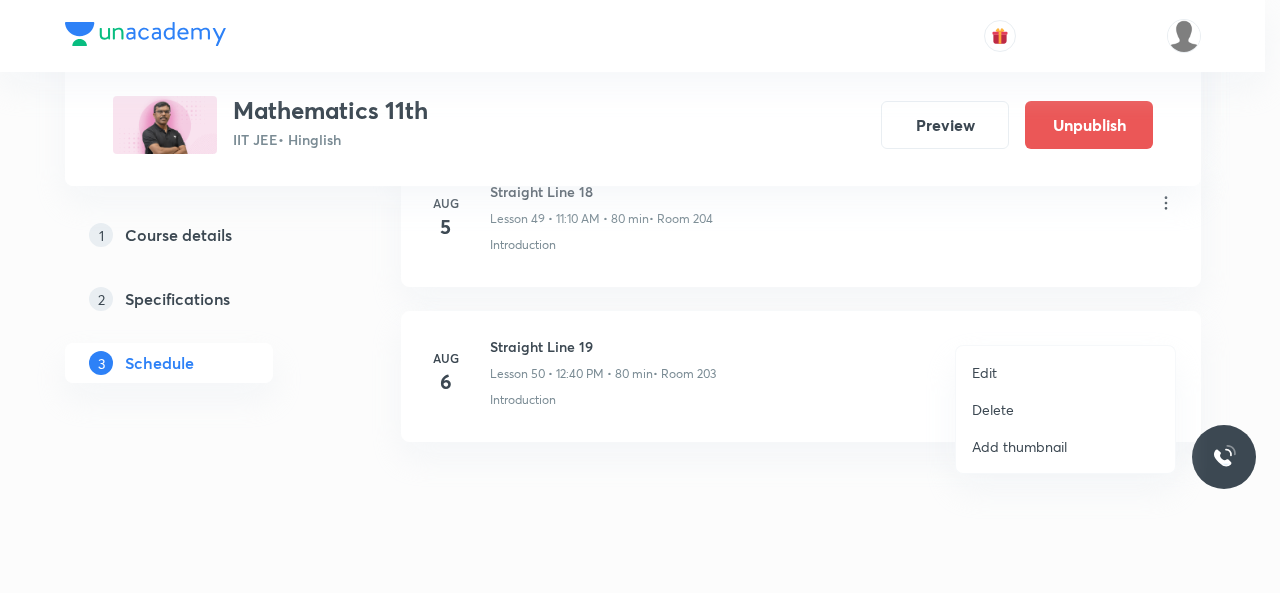 click on "Edit" at bounding box center (984, 372) 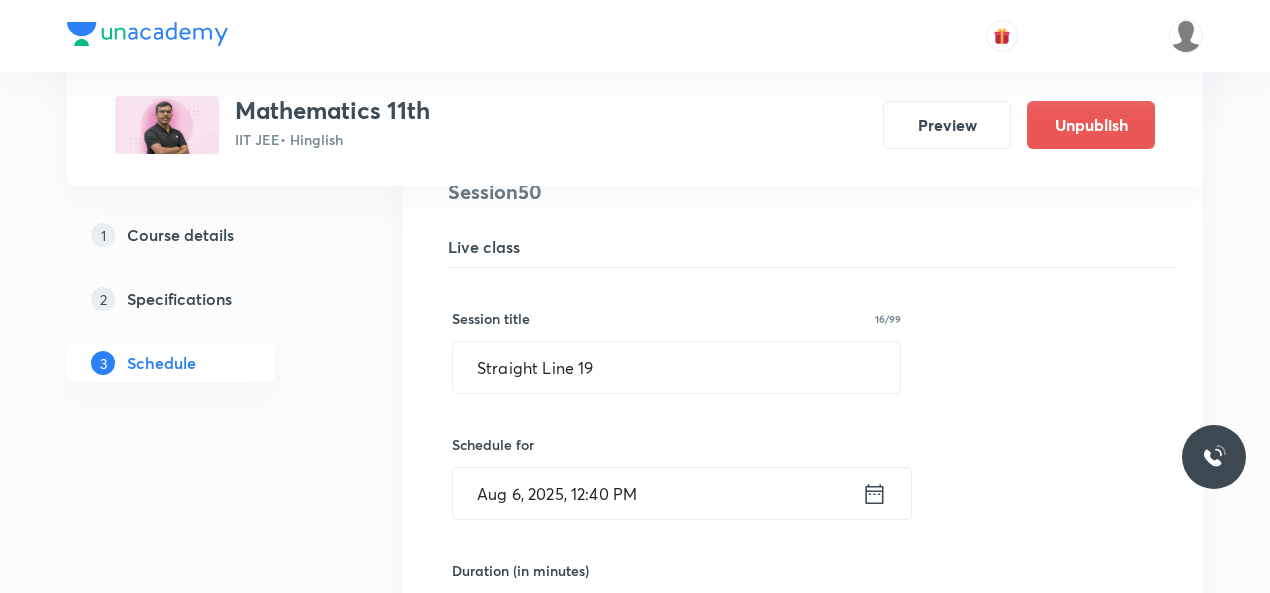 scroll, scrollTop: 7825, scrollLeft: 0, axis: vertical 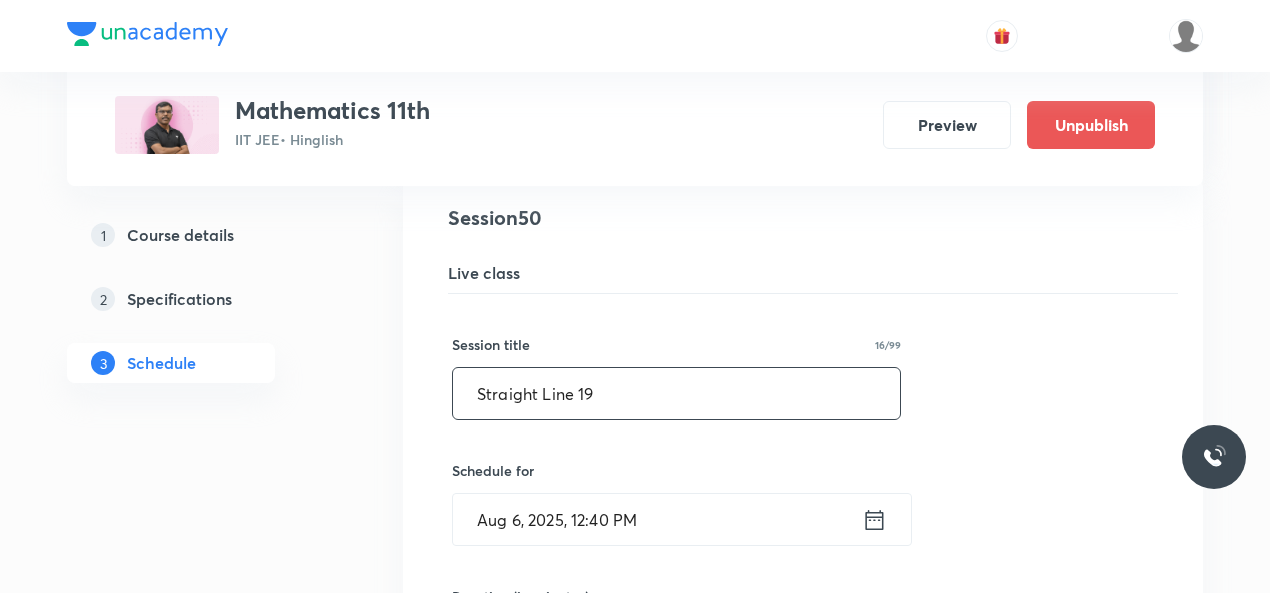 click on "Straight Line 19" at bounding box center [676, 393] 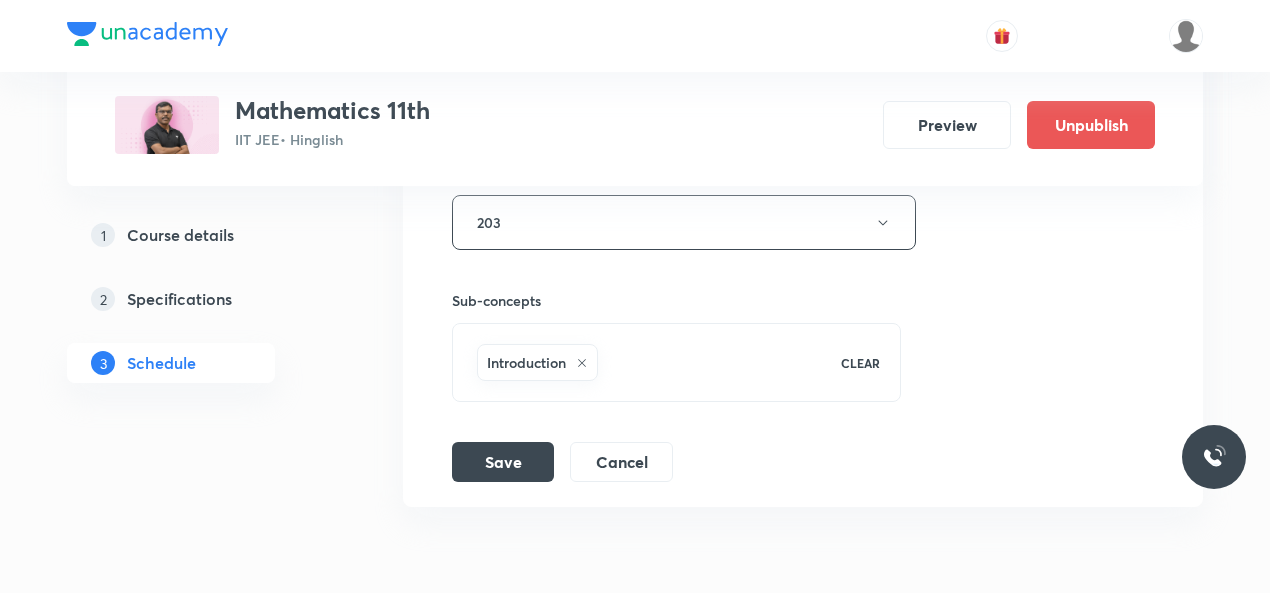 scroll, scrollTop: 8700, scrollLeft: 0, axis: vertical 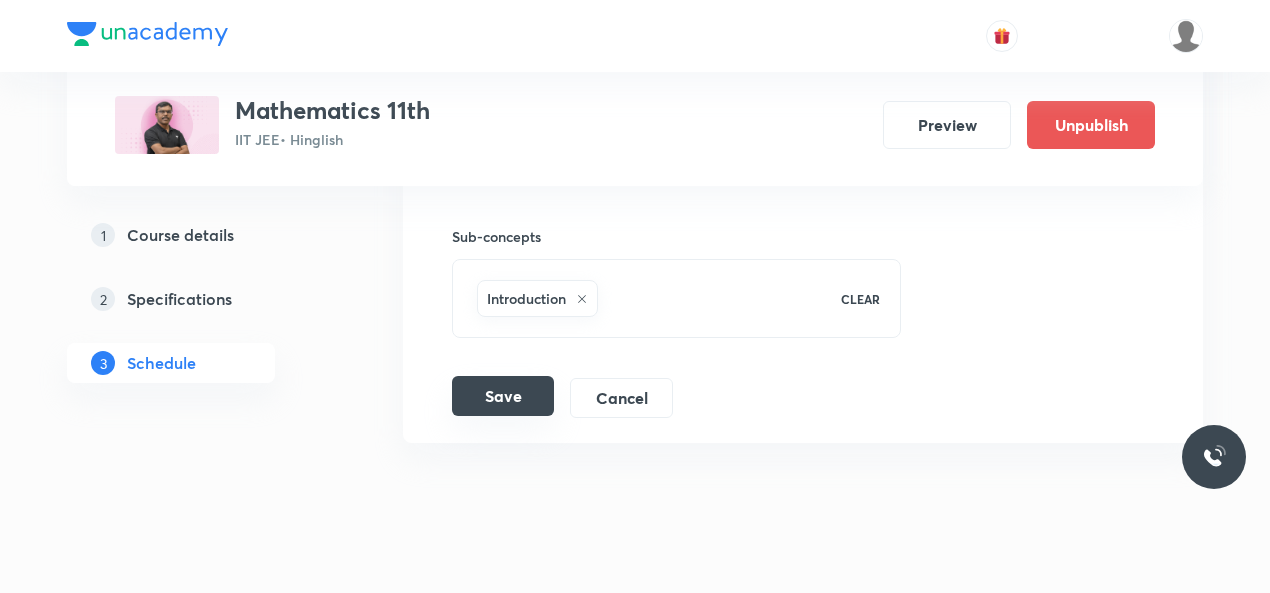type on "Circle 1" 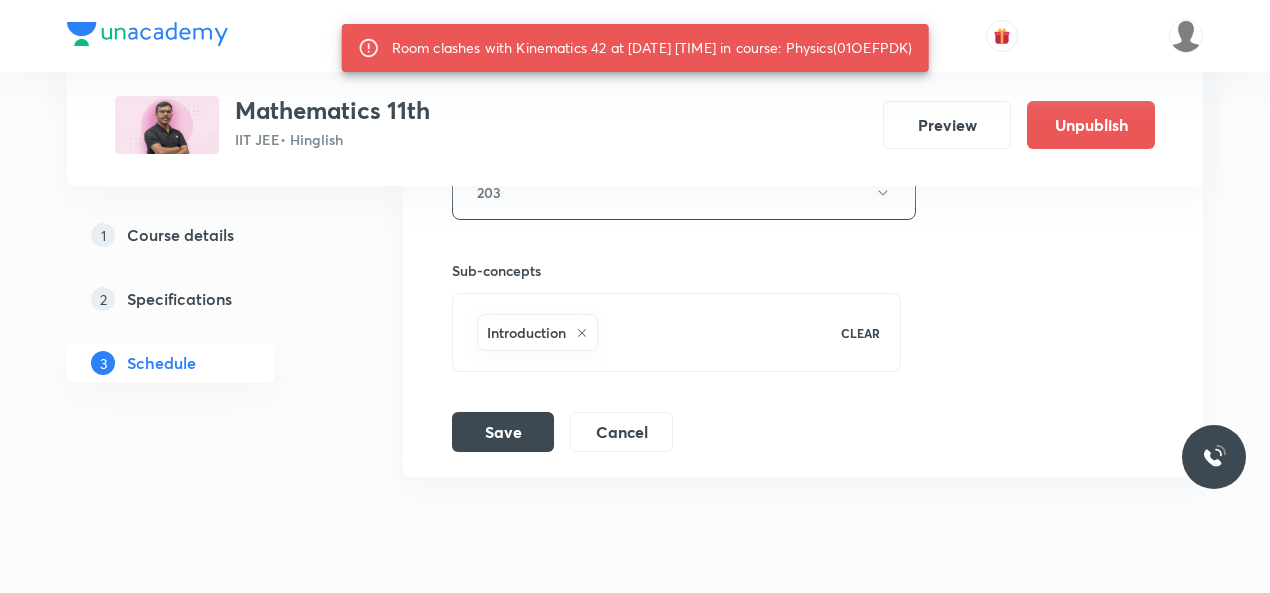 scroll, scrollTop: 8443, scrollLeft: 0, axis: vertical 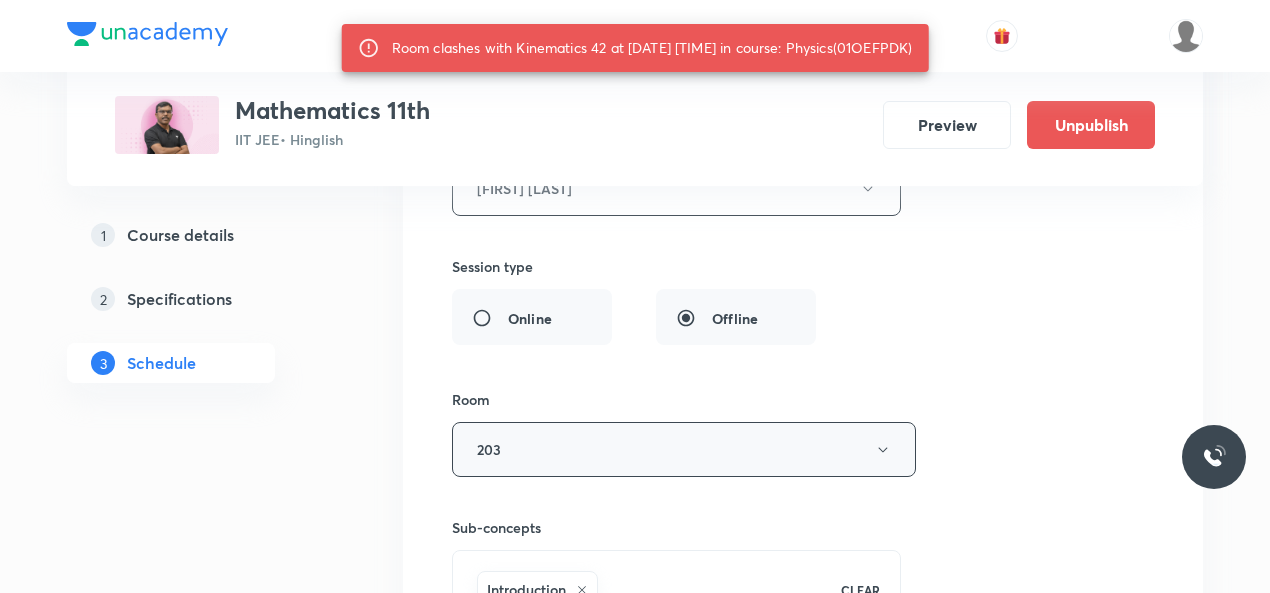 click on "203" at bounding box center [684, 449] 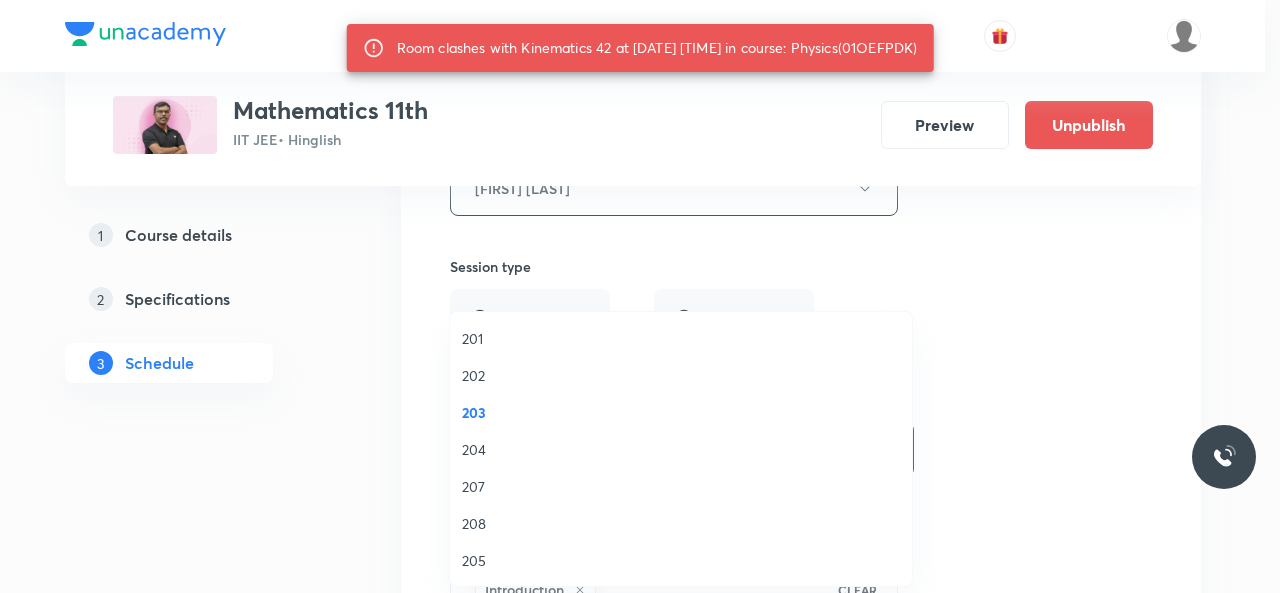 click on "207" at bounding box center (681, 486) 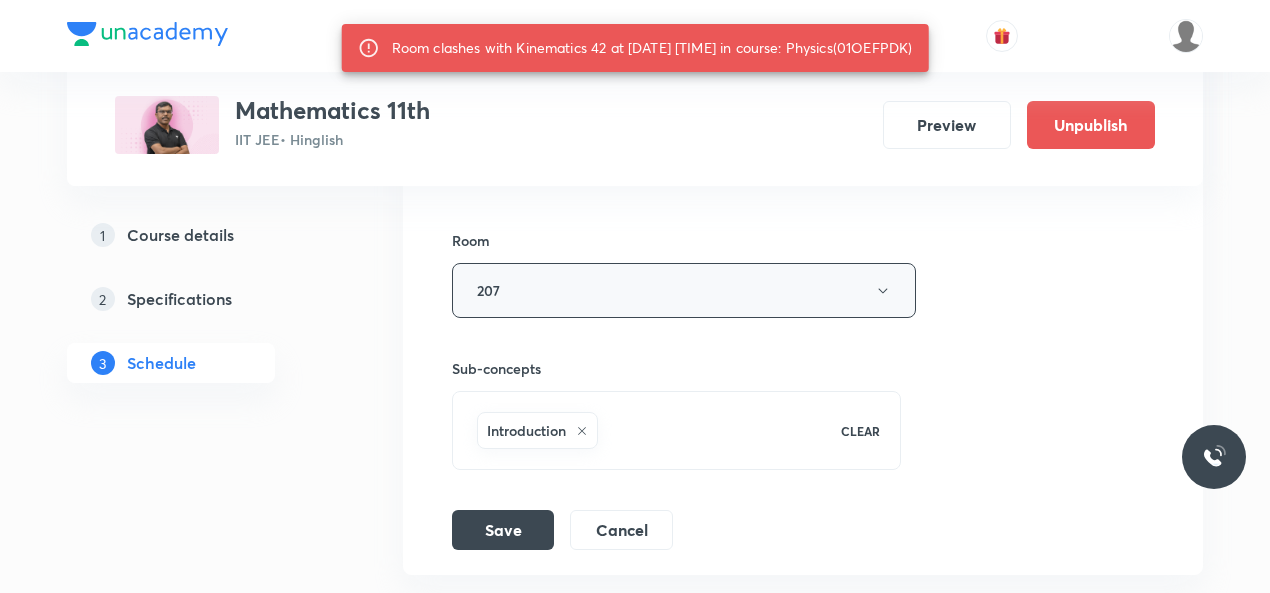 scroll, scrollTop: 8734, scrollLeft: 0, axis: vertical 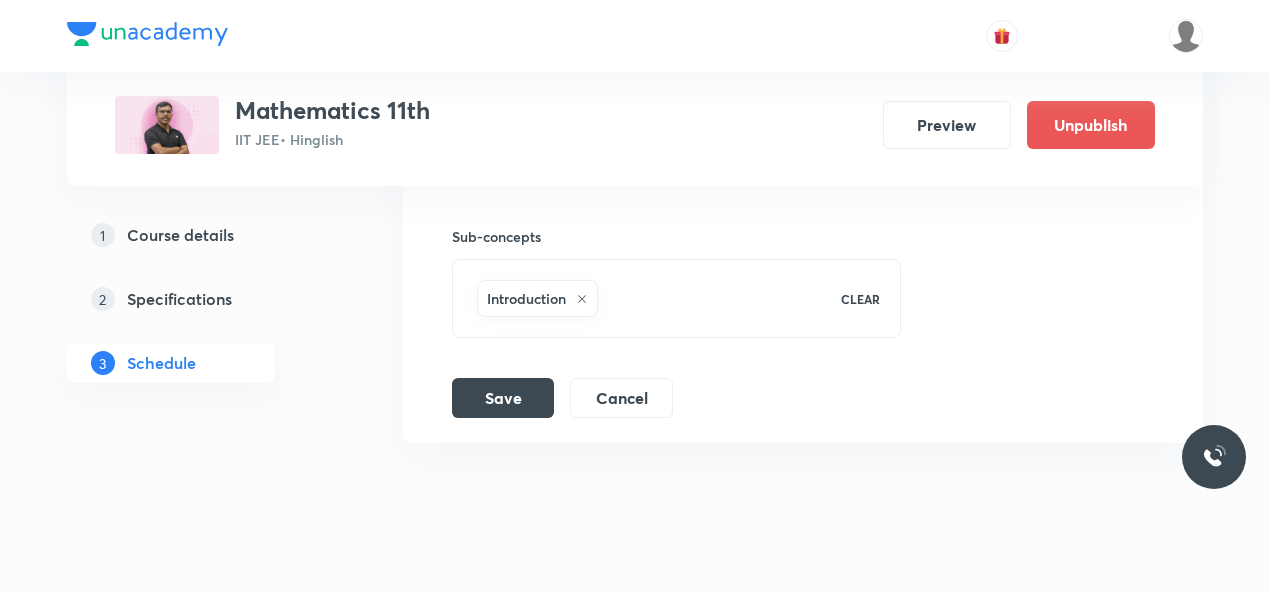 click on "Save" at bounding box center (503, 398) 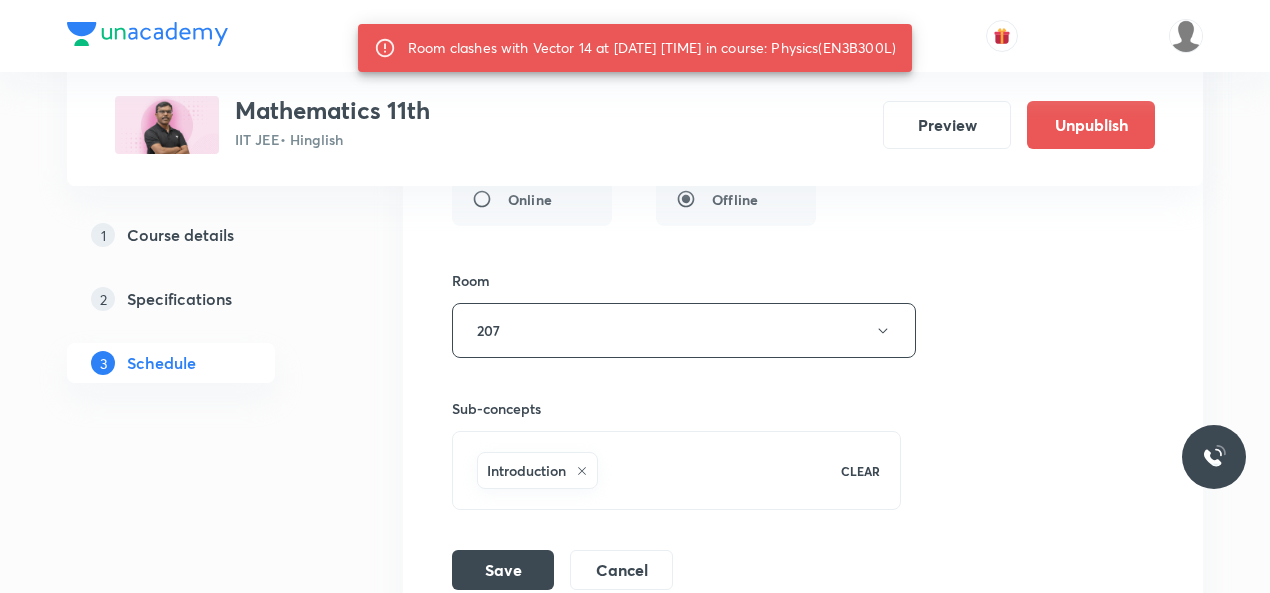 scroll, scrollTop: 8561, scrollLeft: 0, axis: vertical 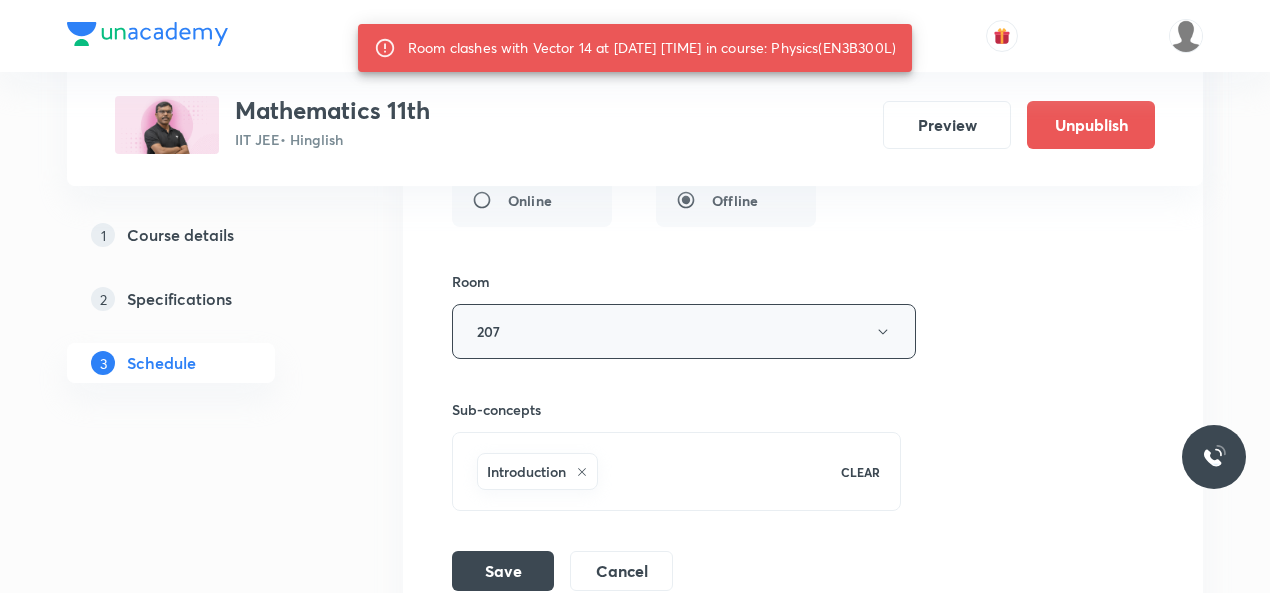 click on "207" at bounding box center [684, 331] 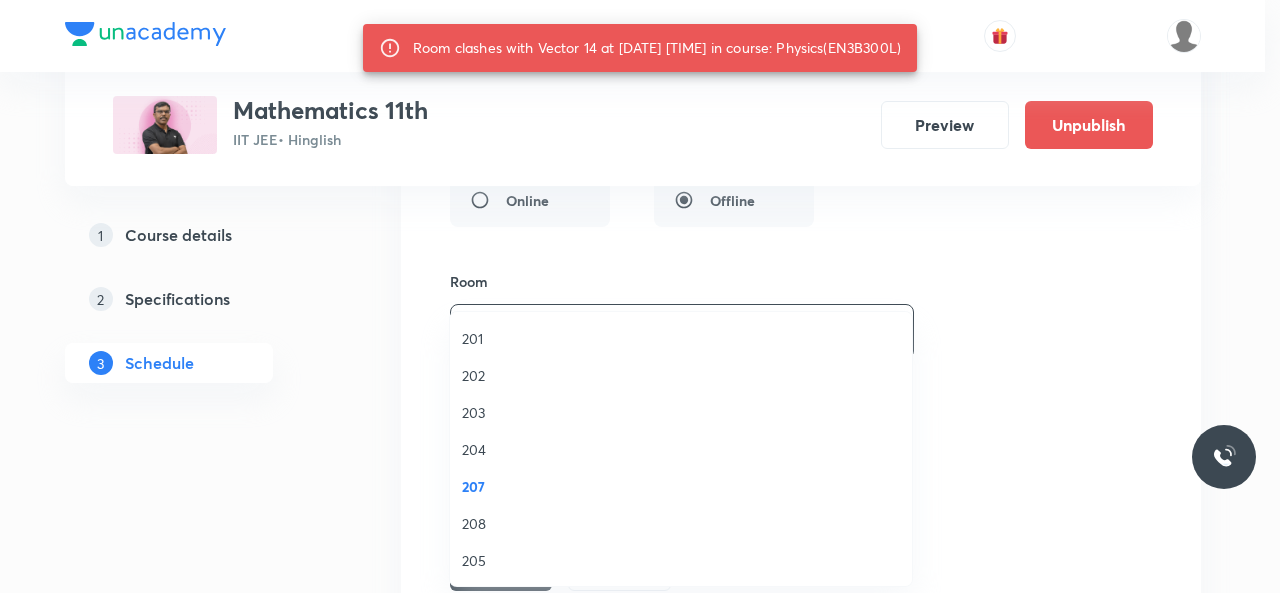 click on "208" at bounding box center [681, 523] 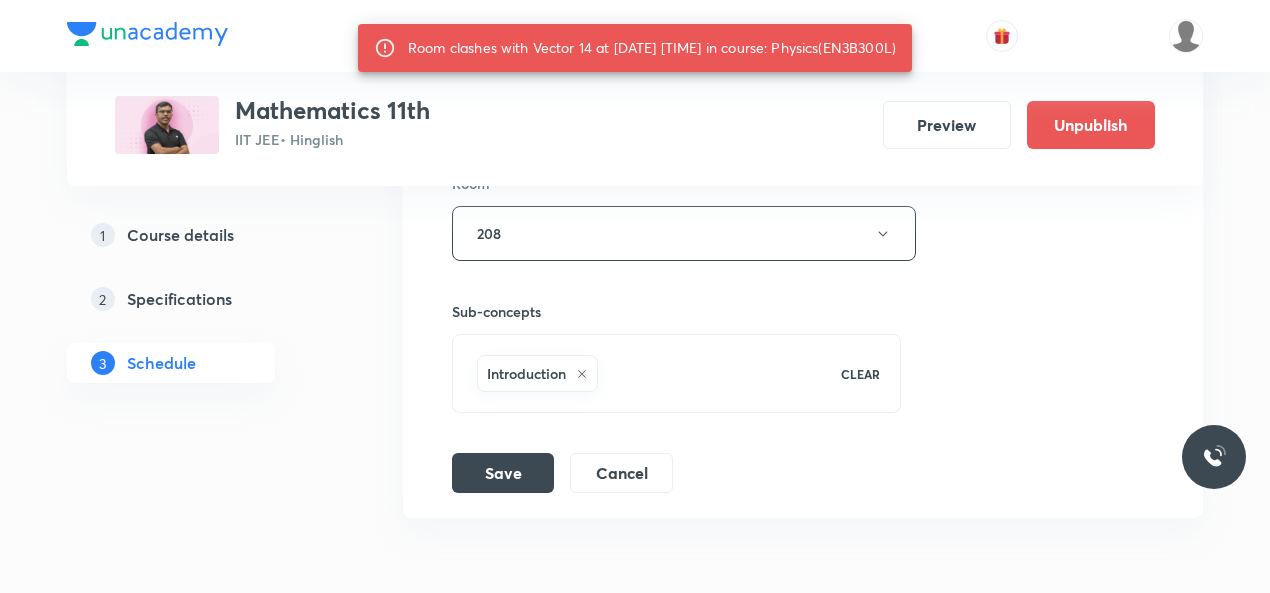 scroll, scrollTop: 8660, scrollLeft: 0, axis: vertical 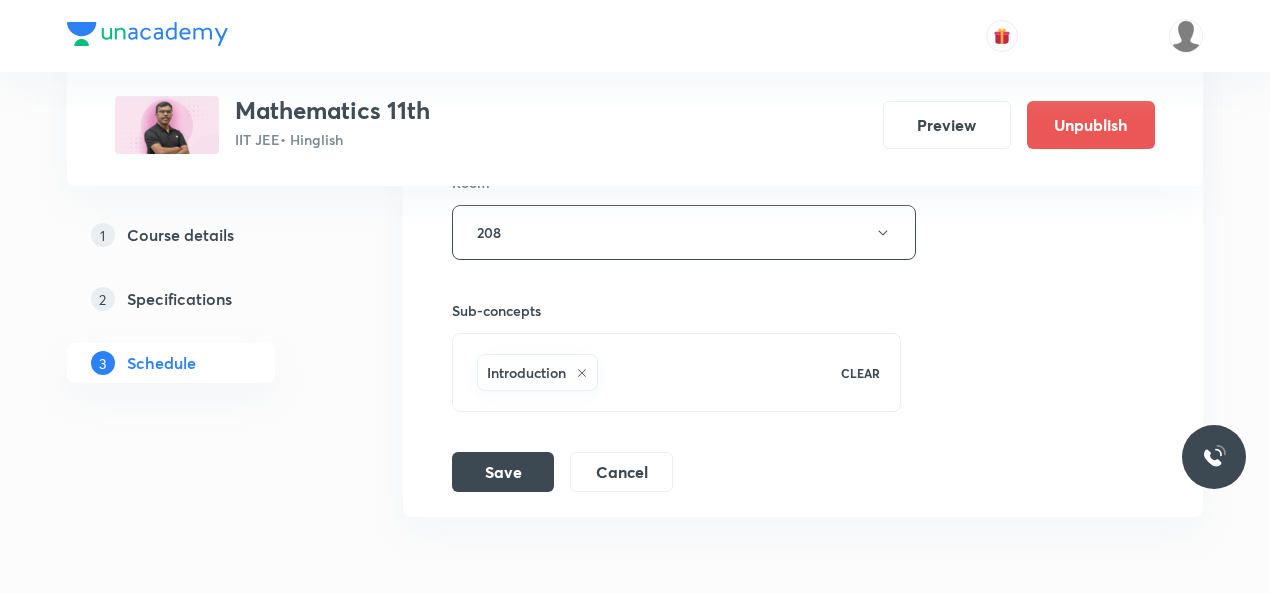 click on "Save" at bounding box center [503, 472] 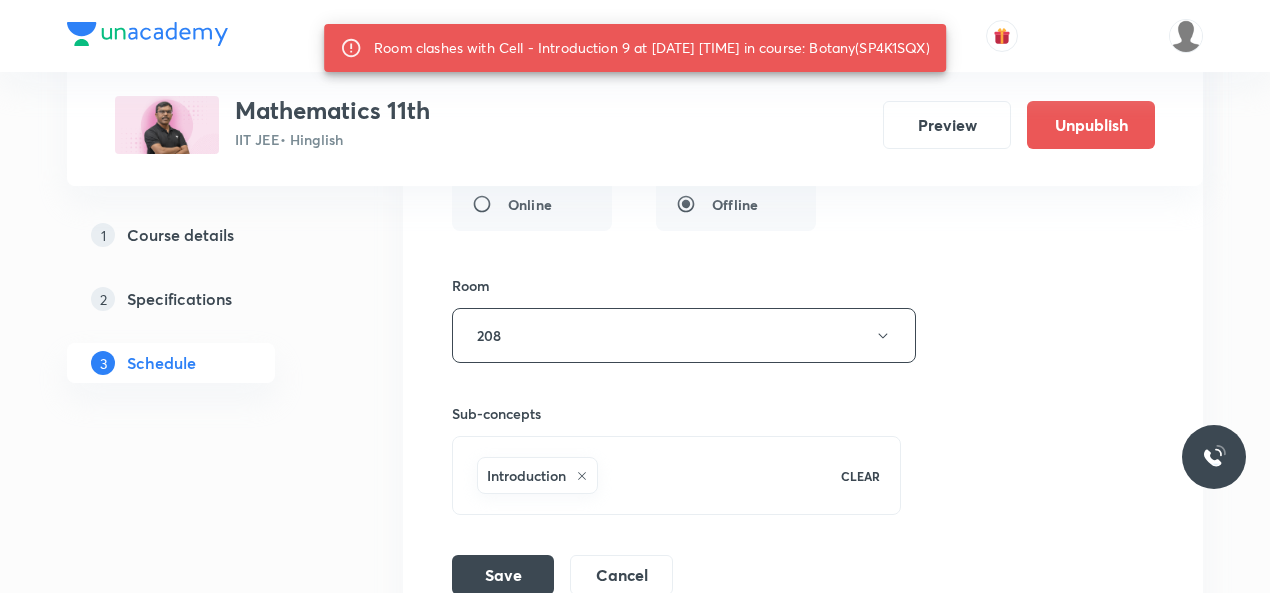 scroll, scrollTop: 8556, scrollLeft: 0, axis: vertical 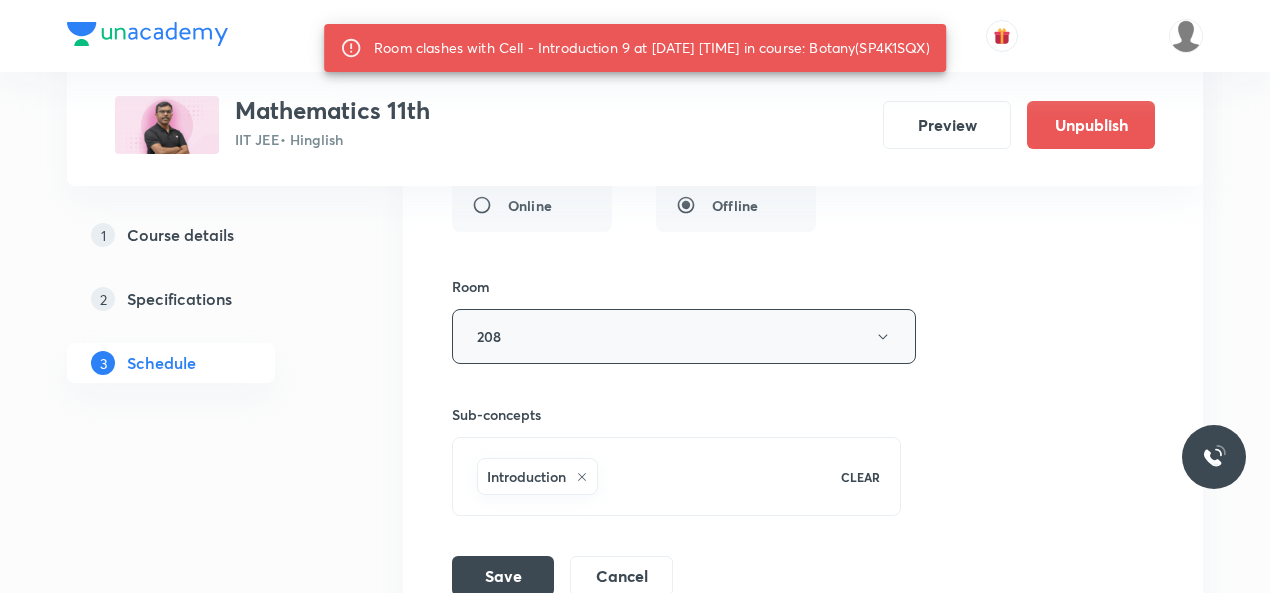 click on "208" at bounding box center [684, 336] 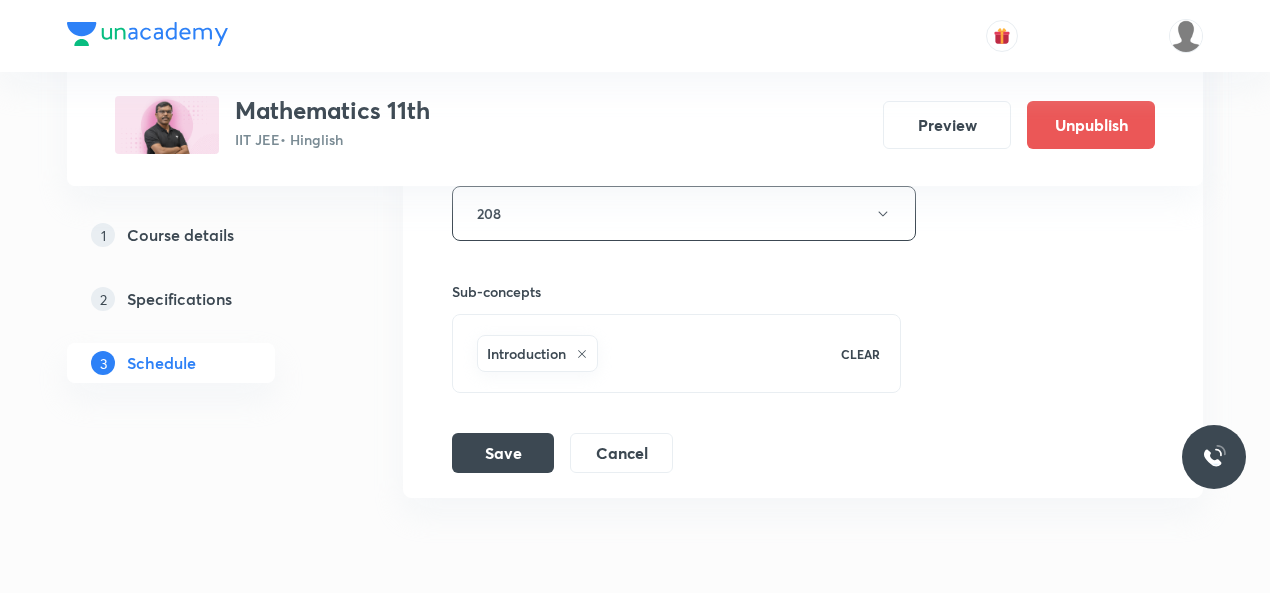 scroll, scrollTop: 8682, scrollLeft: 0, axis: vertical 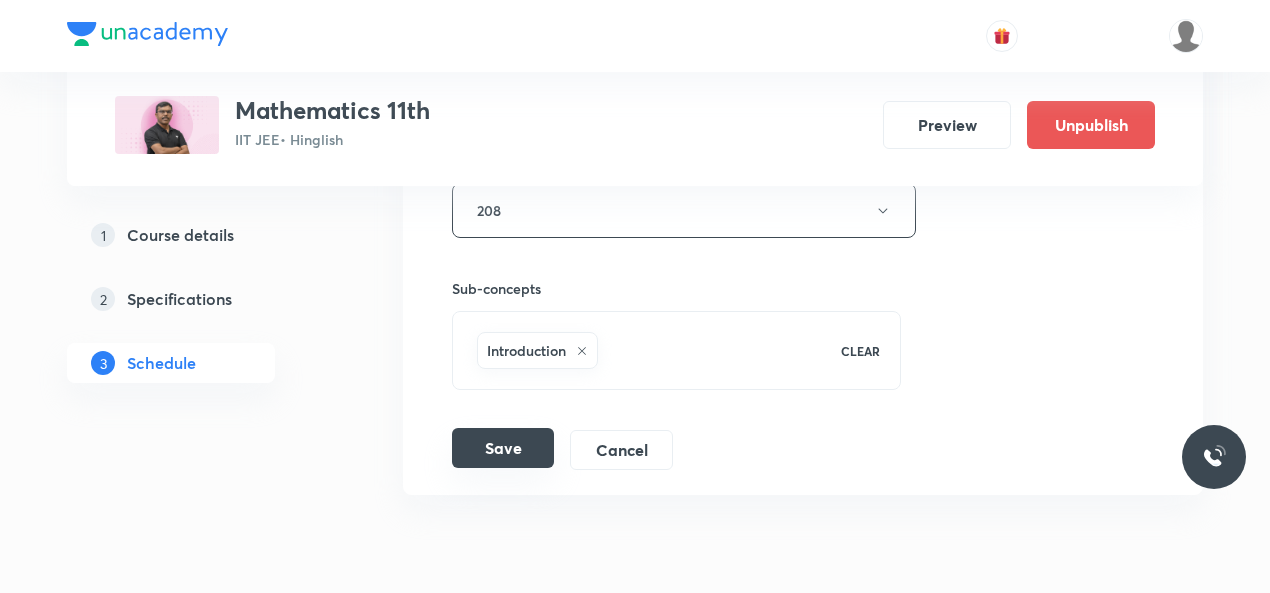 click on "Save" at bounding box center (503, 448) 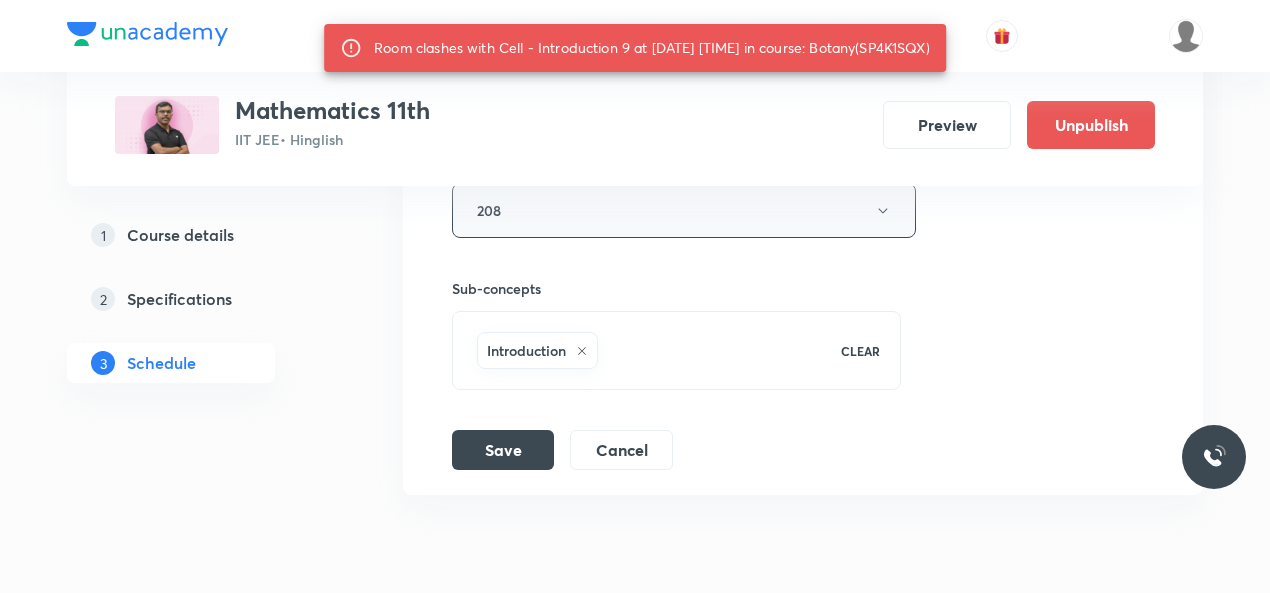 click on "208" at bounding box center [684, 210] 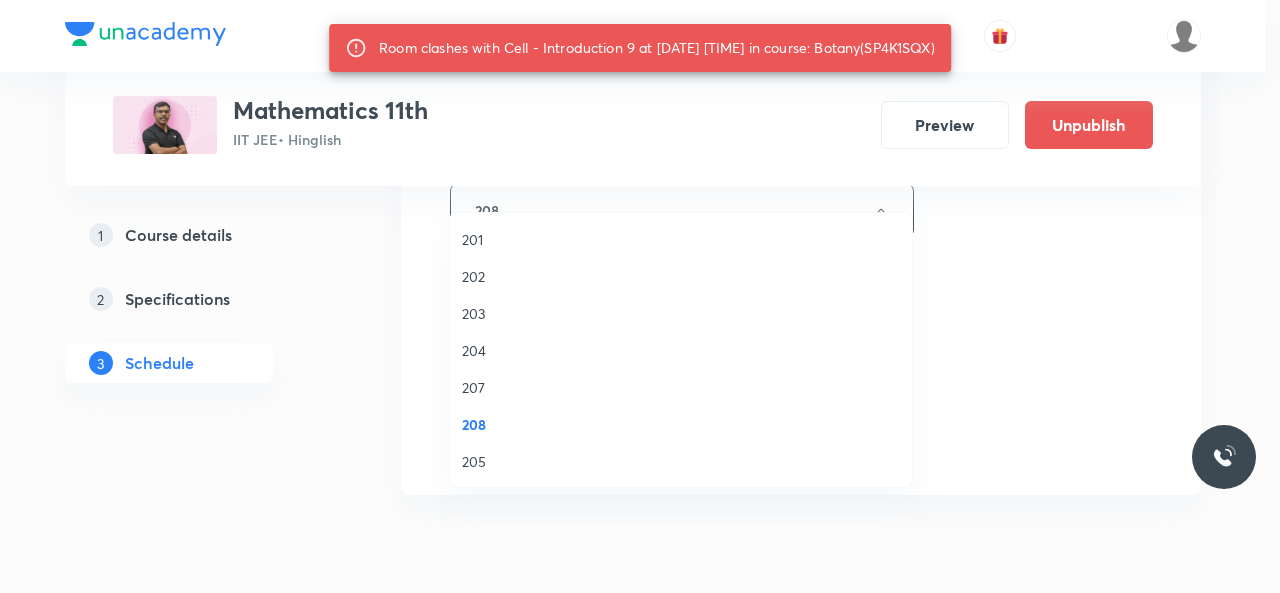 click on "205" at bounding box center [681, 461] 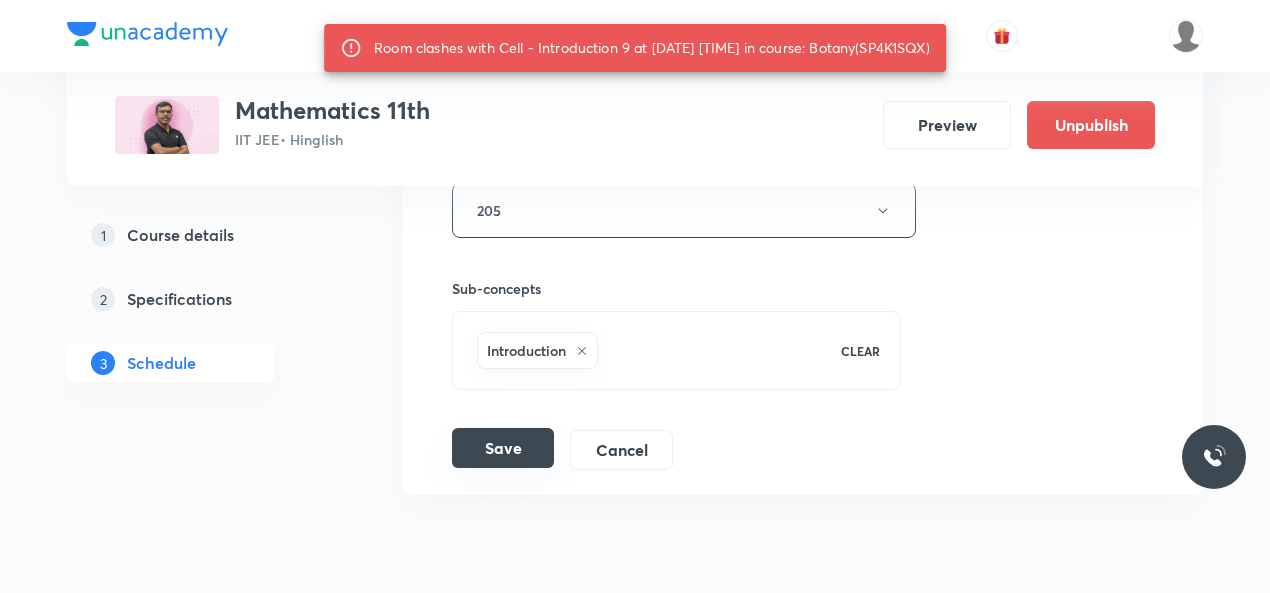 click on "Save" at bounding box center [503, 448] 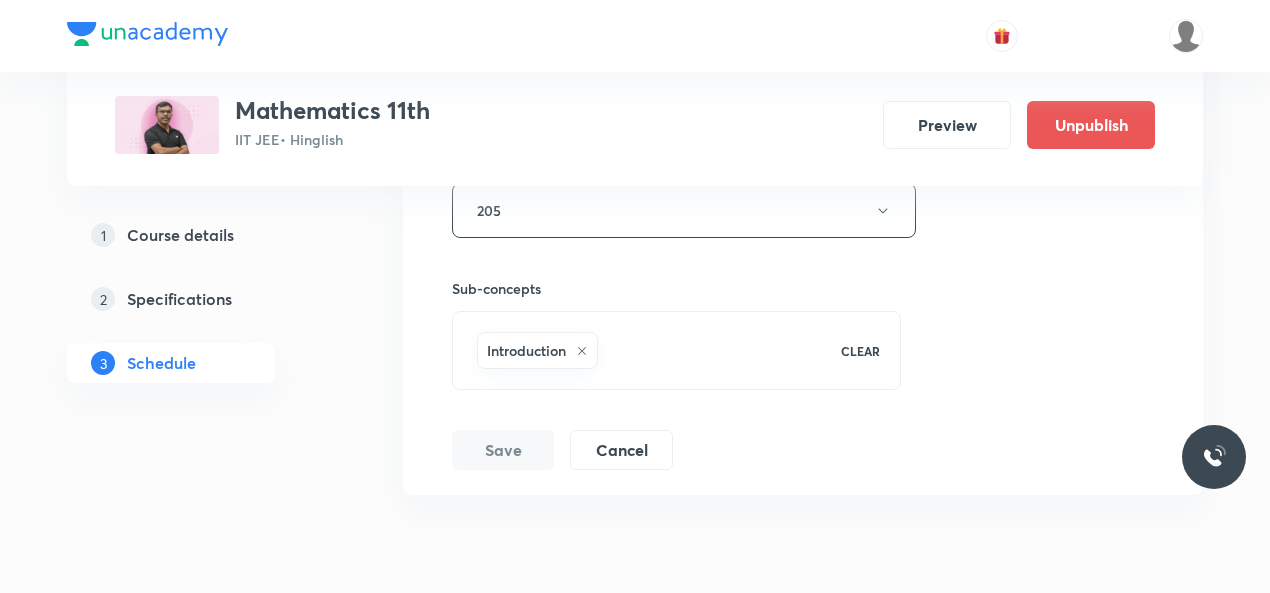 scroll, scrollTop: 7808, scrollLeft: 0, axis: vertical 